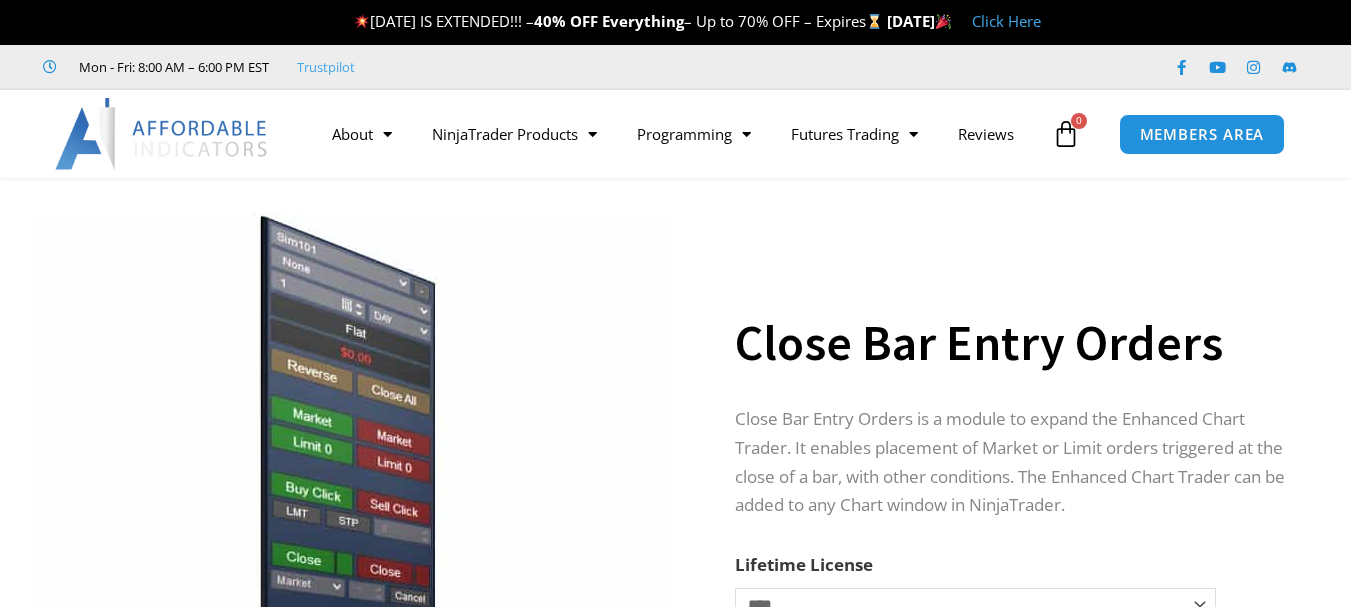 scroll, scrollTop: 0, scrollLeft: 0, axis: both 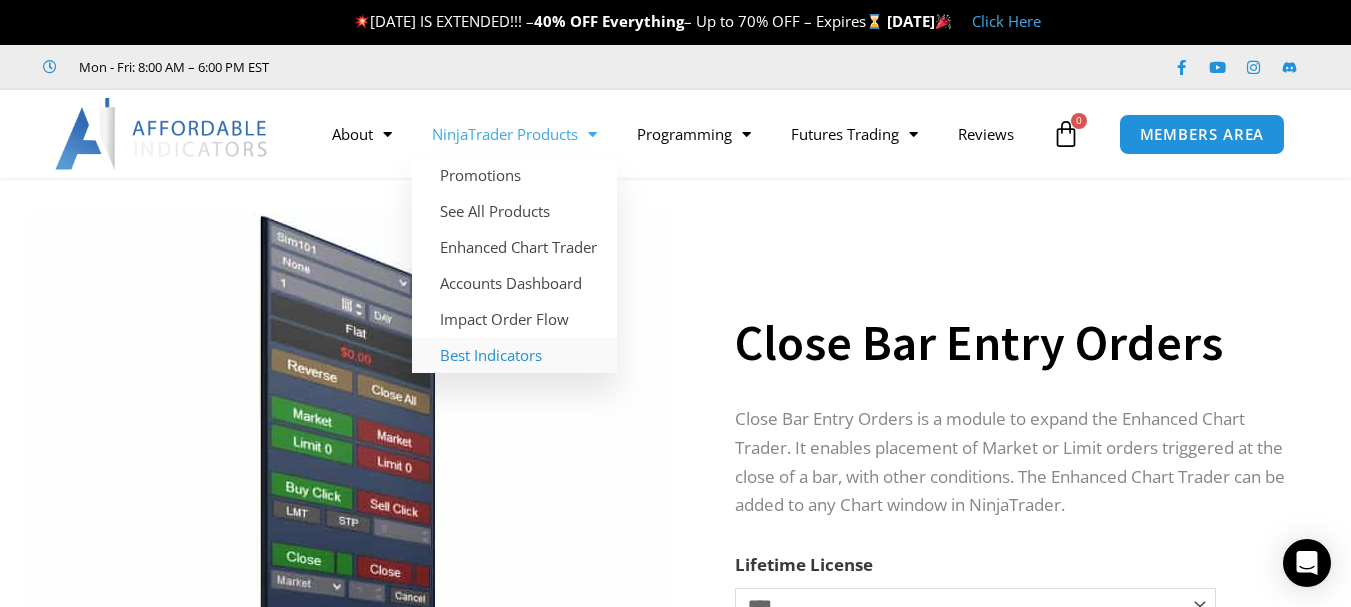 click on "Best Indicators" 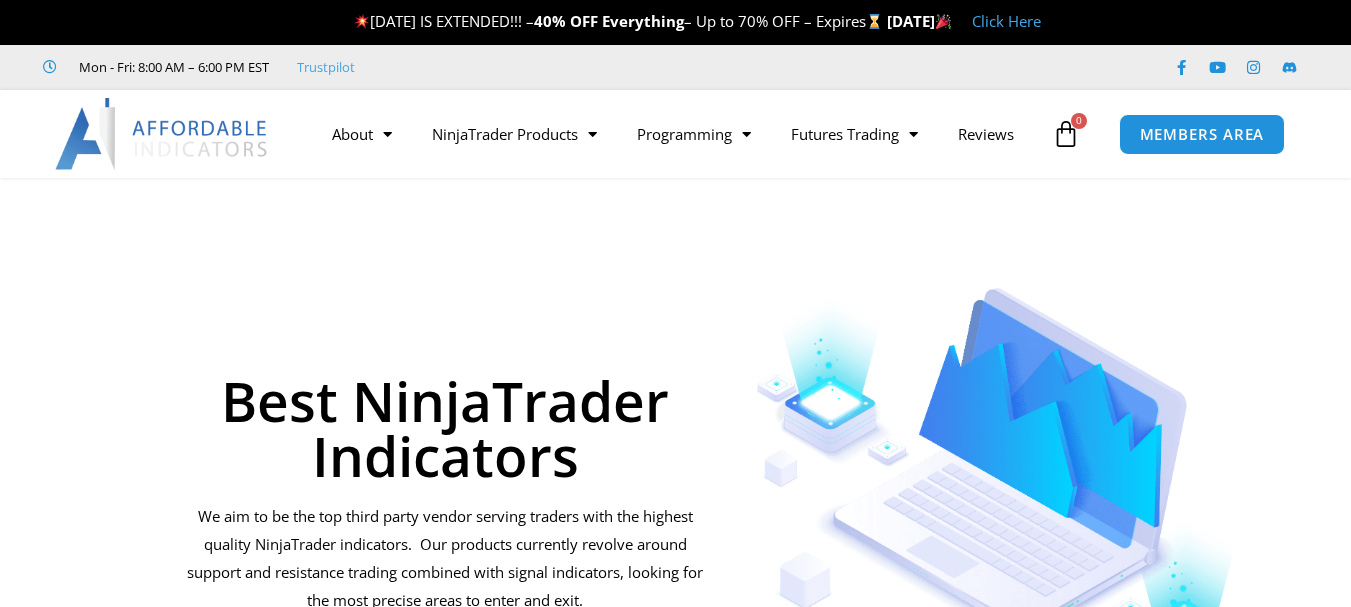 scroll, scrollTop: 0, scrollLeft: 0, axis: both 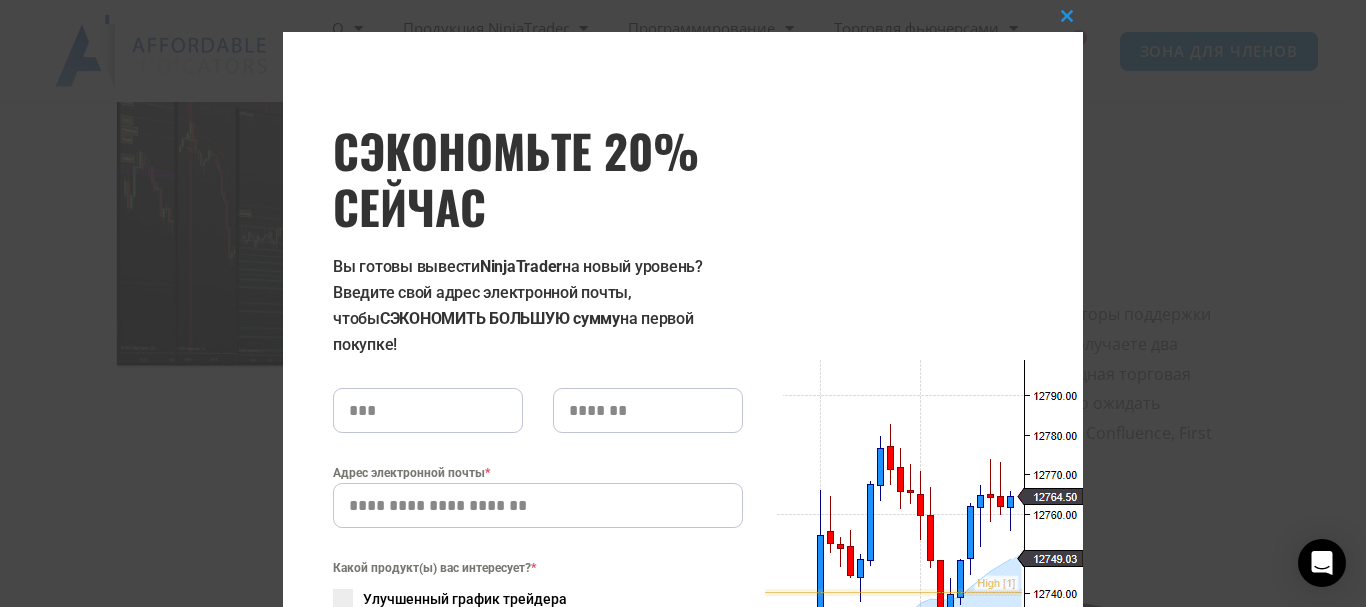 click on "Закрыть этот модуль   СЭКОНОМЬТЕ 20% СЕЙЧАС Вы готовы вывести  NinjaTrader  на новый уровень? Введите свой адрес электронной почты, чтобы  СЭКОНОМИТЬ БОЛЬШУЮ сумму  на первой покупке!   Адрес электронной почты  * Какой продукт(ы) вас интересует?  * Улучшенный график трейдера Торговый копировальный аппарат Поток заказов Продукты Индикаторы входного сигнала Индикаторы поддержки и сопротивления ОТПРАВИТЬ И ПОЛУЧИТЬ КУПОН Please do not fill in this field.    Нет, спасибо, мне это не интересно!" at bounding box center (683, 303) 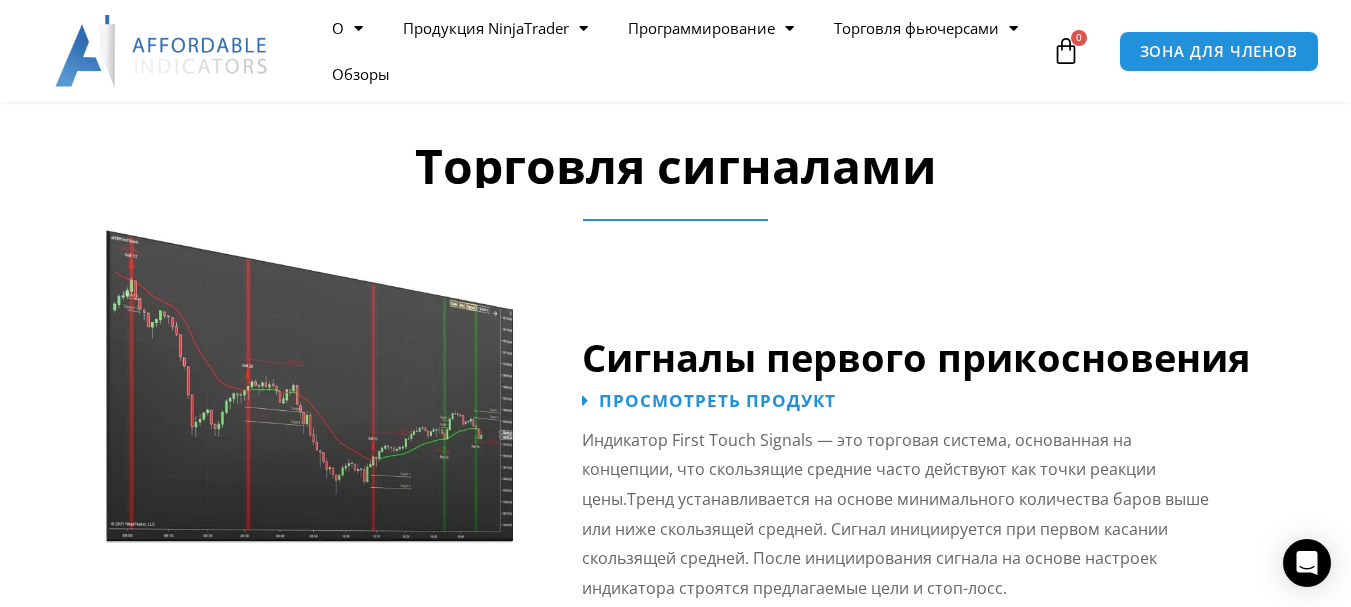 scroll, scrollTop: 3469, scrollLeft: 0, axis: vertical 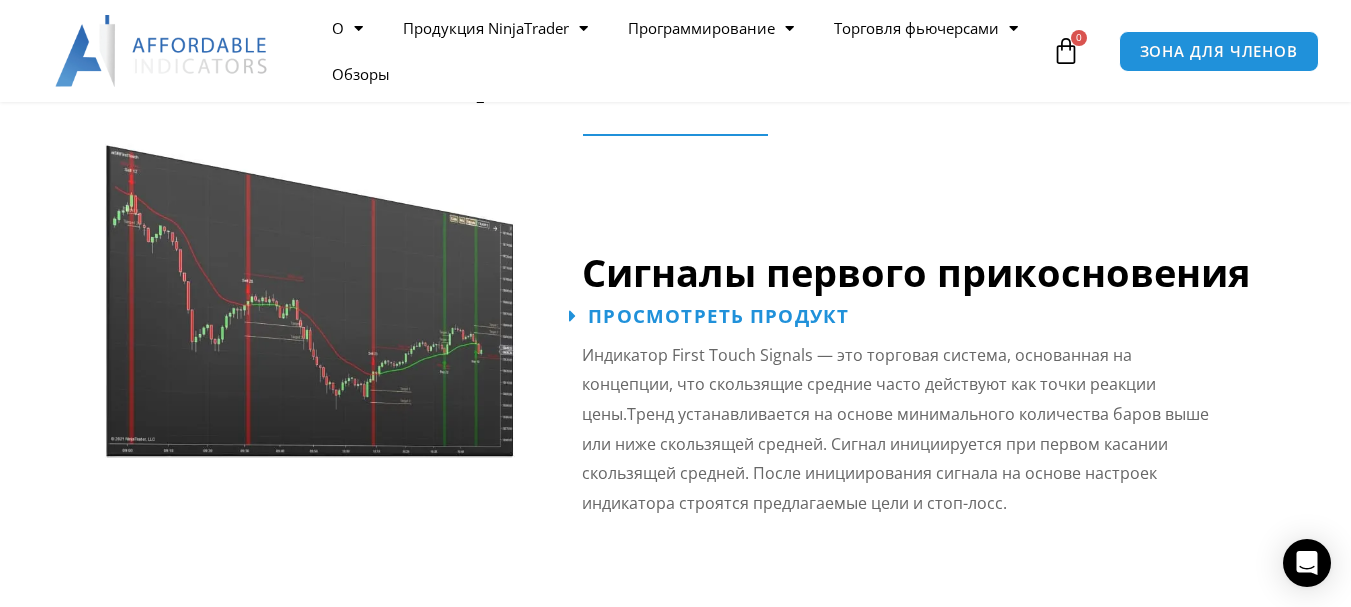 click on "Просмотреть продукт" at bounding box center (718, 315) 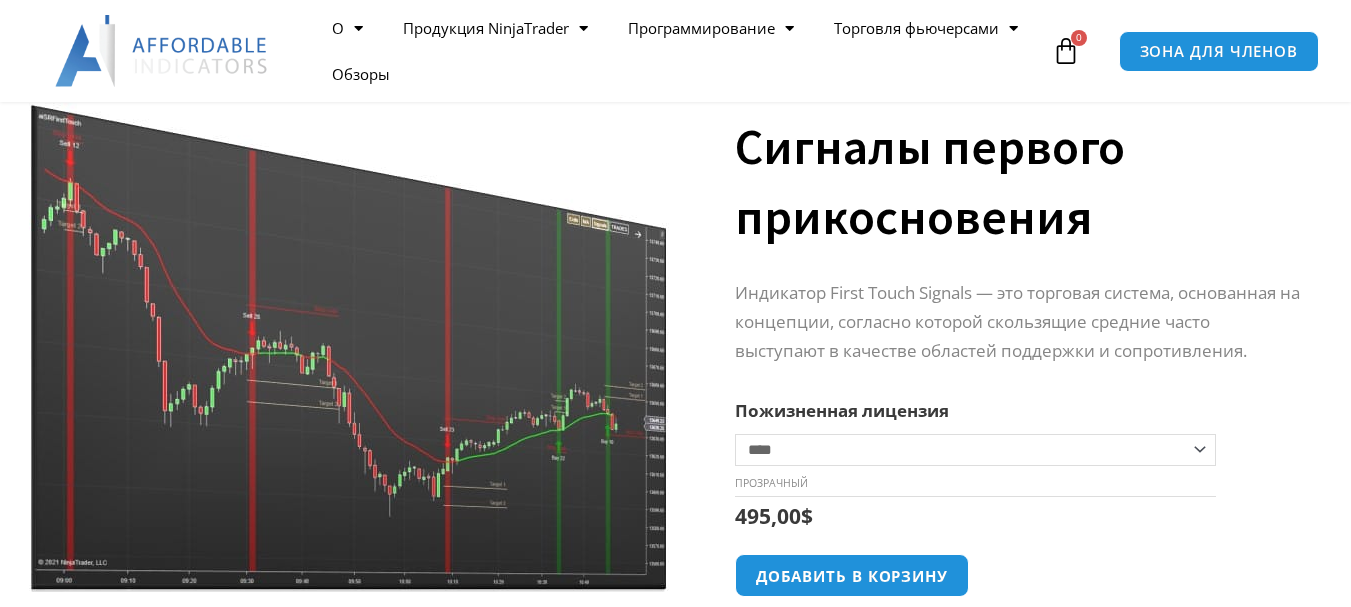 scroll, scrollTop: 400, scrollLeft: 0, axis: vertical 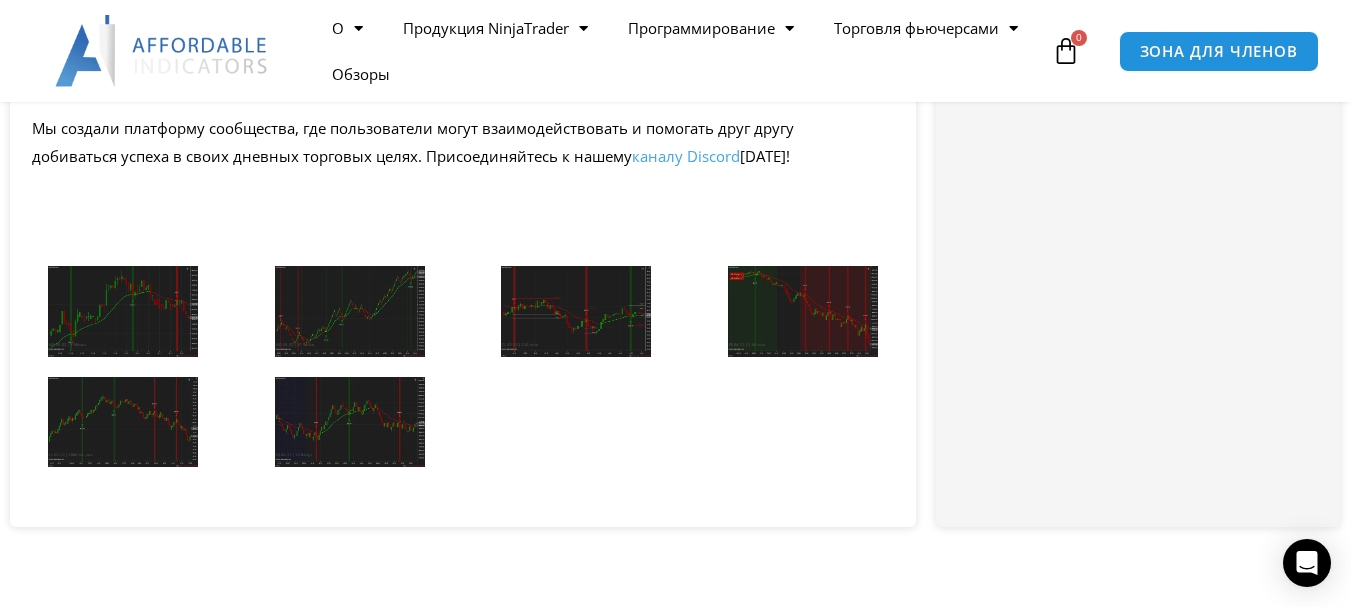 click at bounding box center [123, 311] 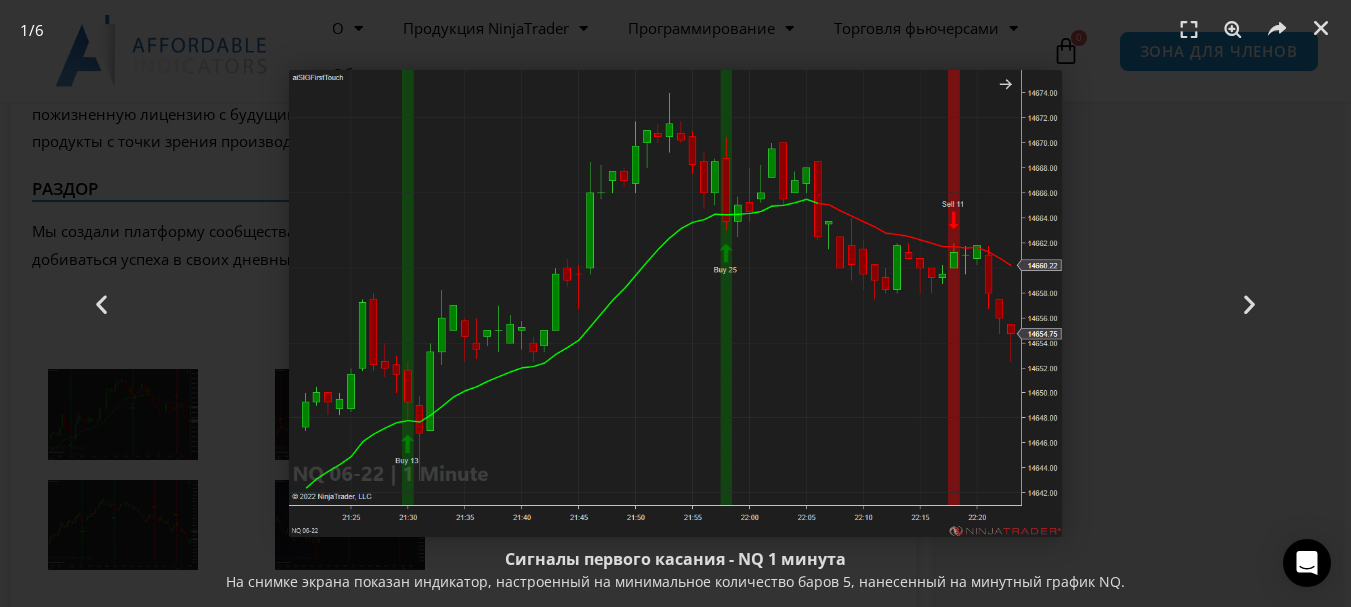 scroll, scrollTop: 2300, scrollLeft: 0, axis: vertical 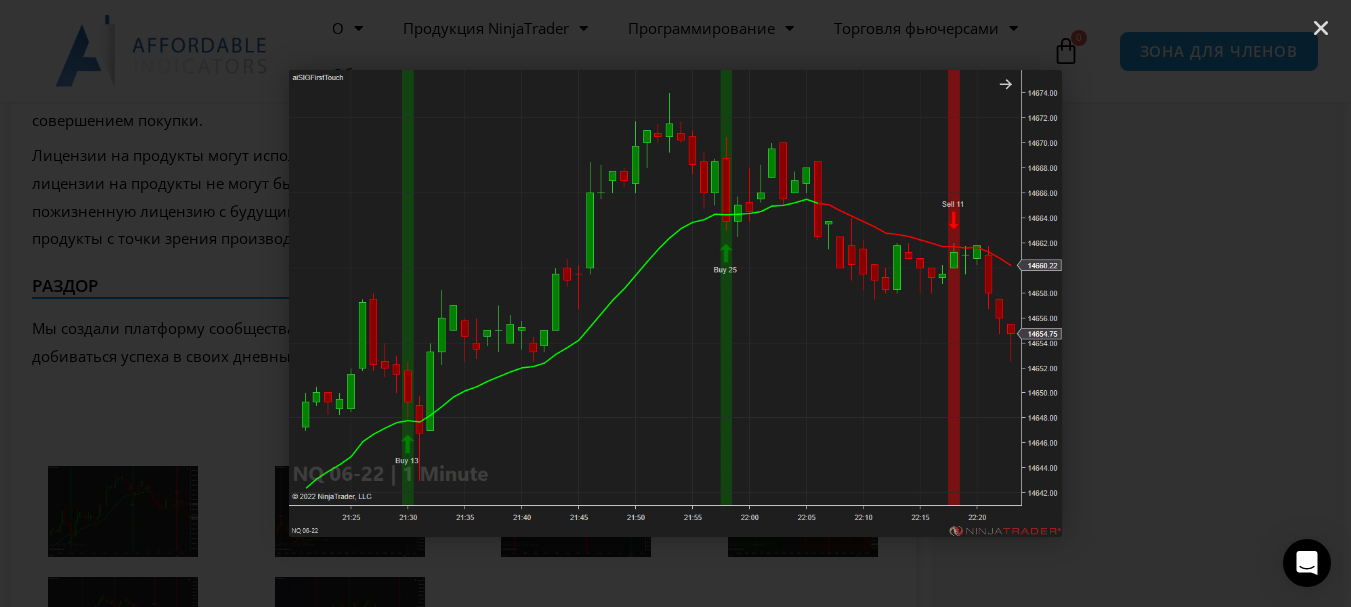 click at bounding box center [1249, 303] 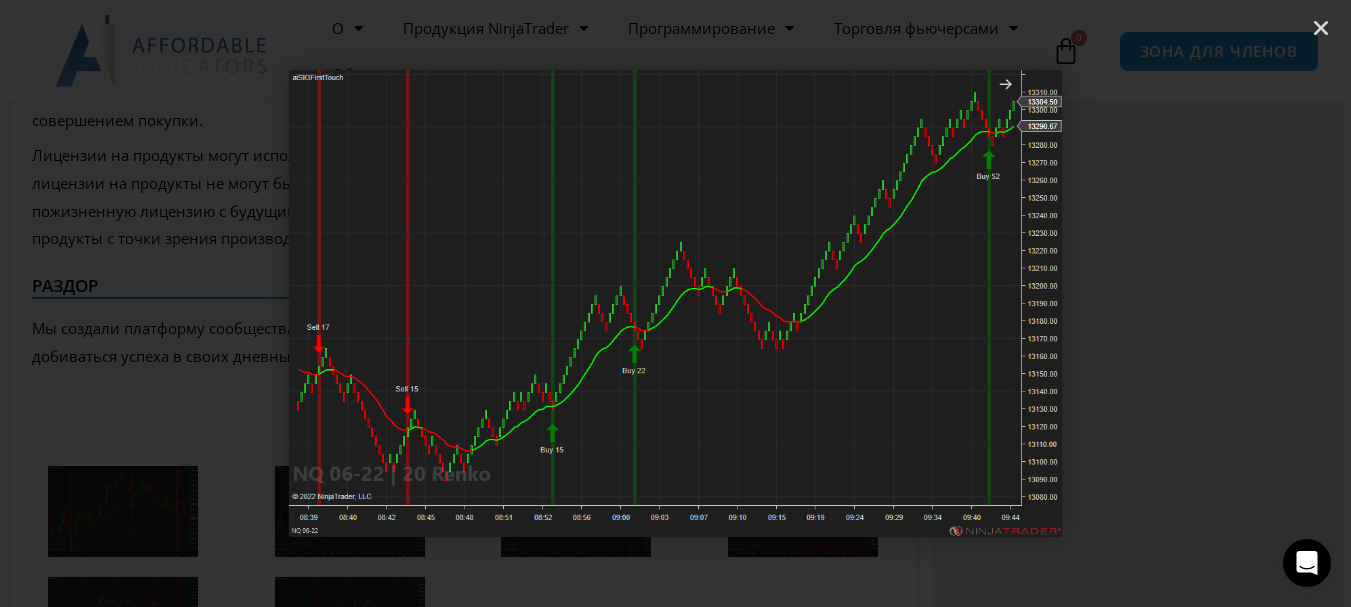 click at bounding box center (1249, 303) 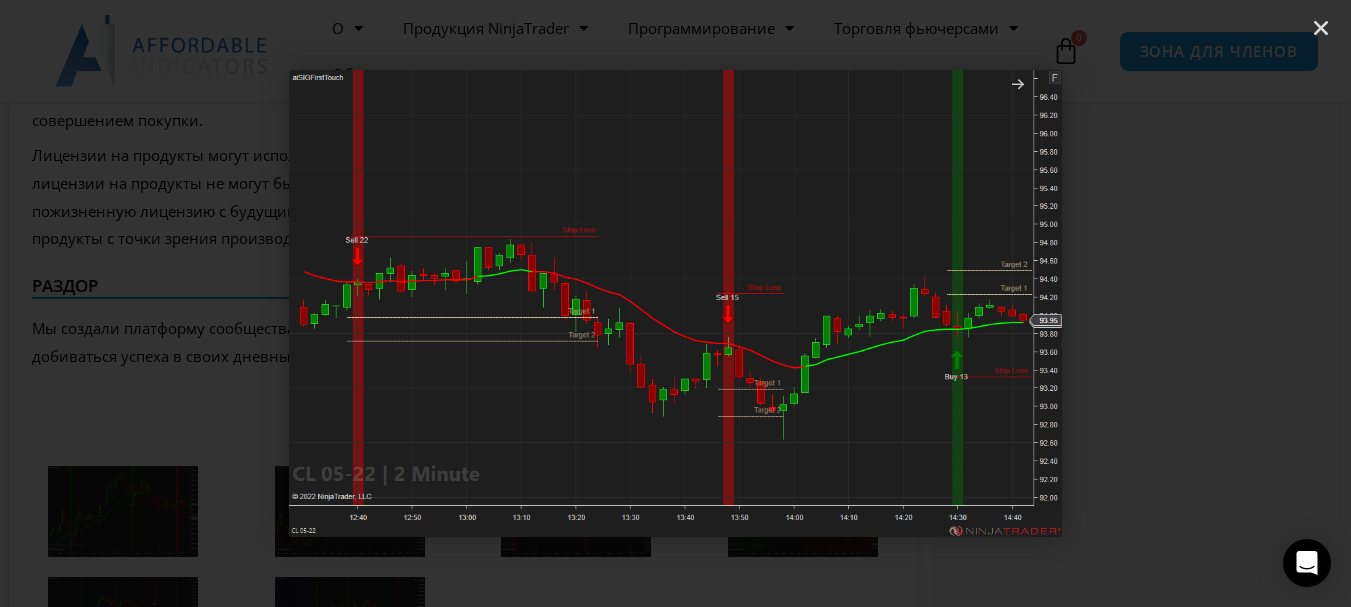 click at bounding box center [1249, 303] 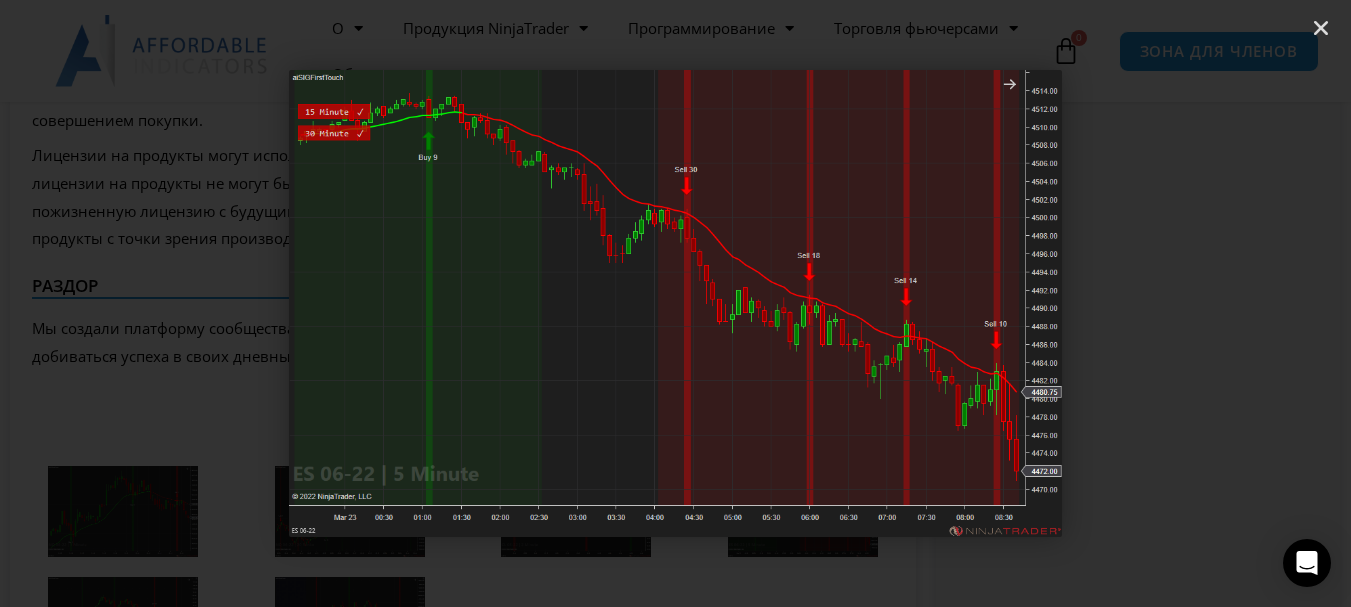 click at bounding box center [1249, 303] 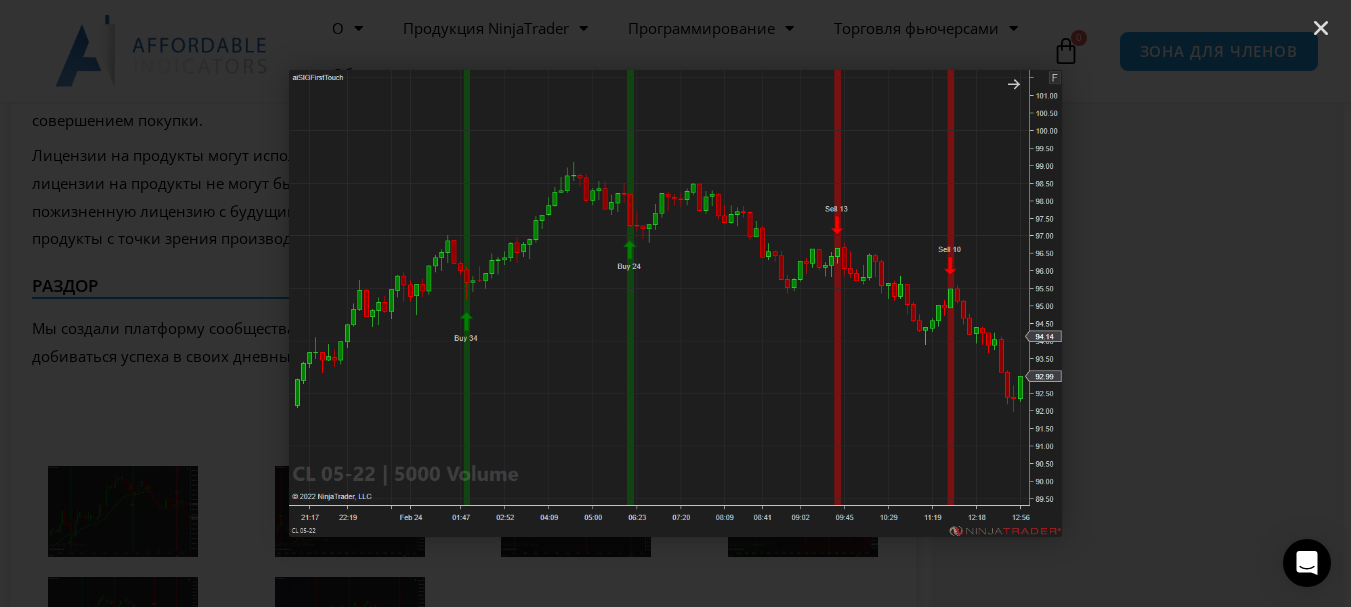 click at bounding box center (1249, 303) 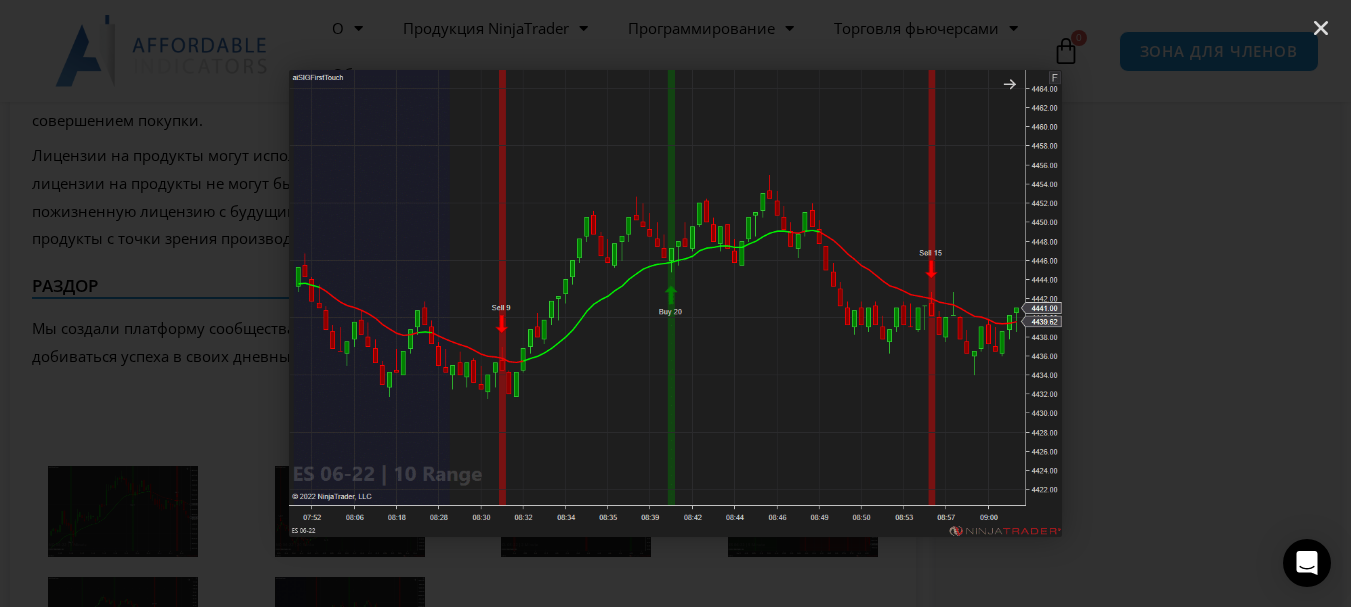 click at bounding box center [1249, 303] 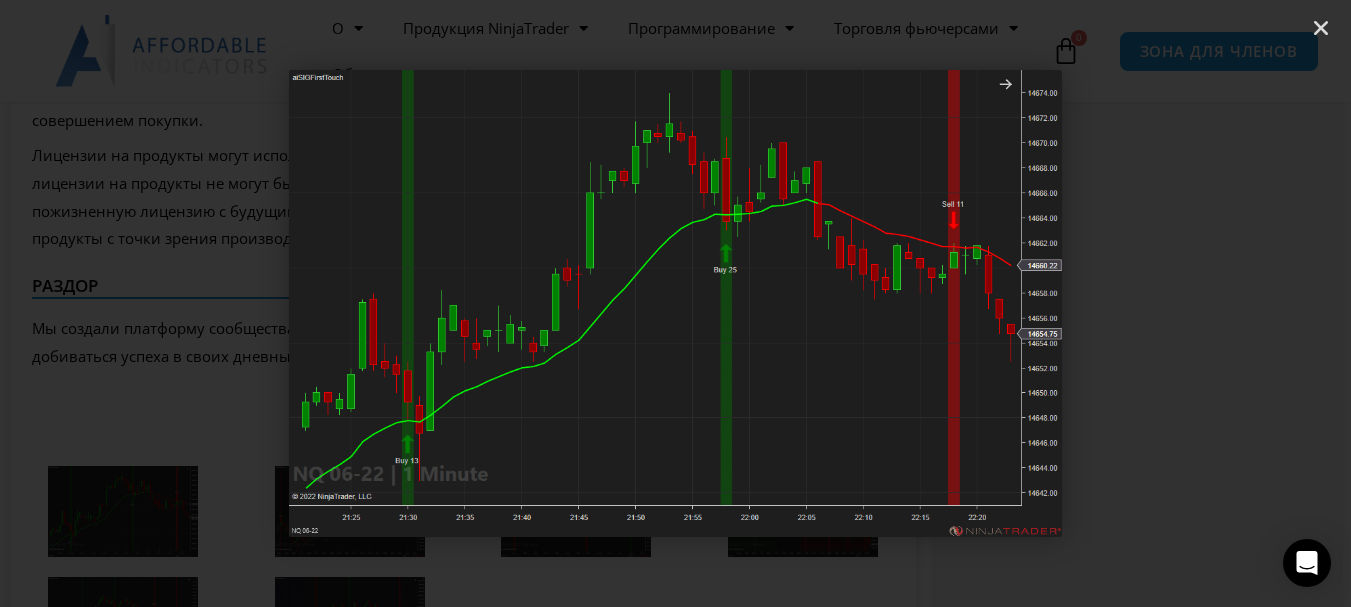click at bounding box center (1249, 303) 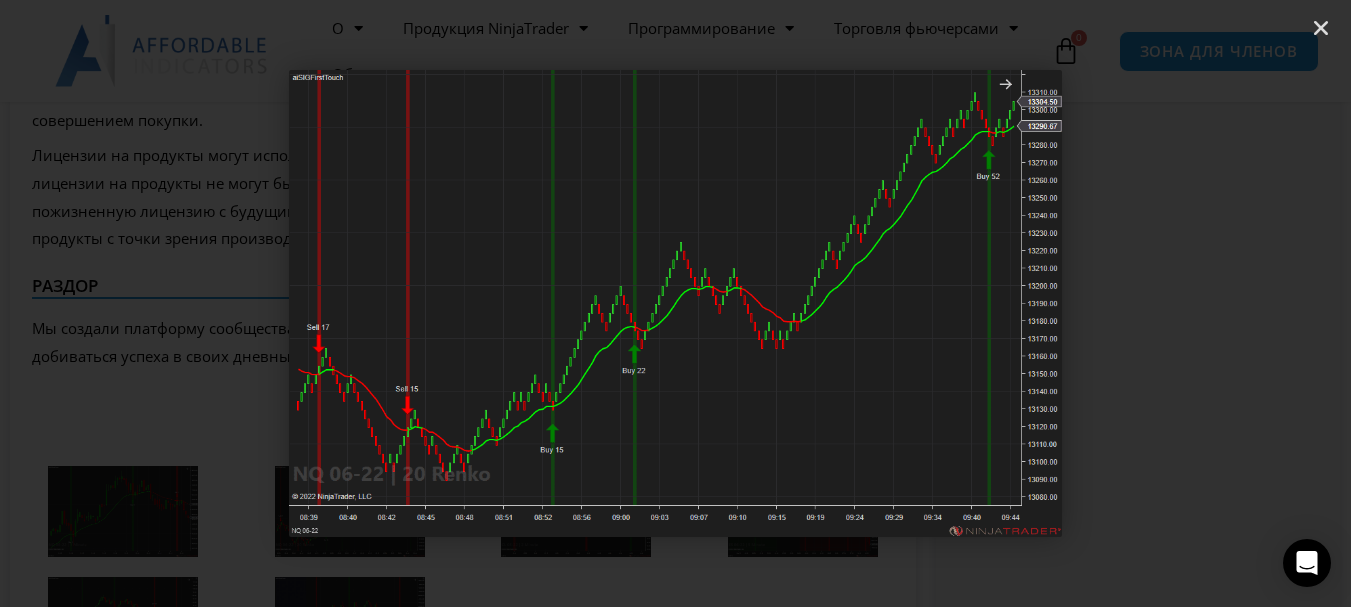 click at bounding box center (1249, 303) 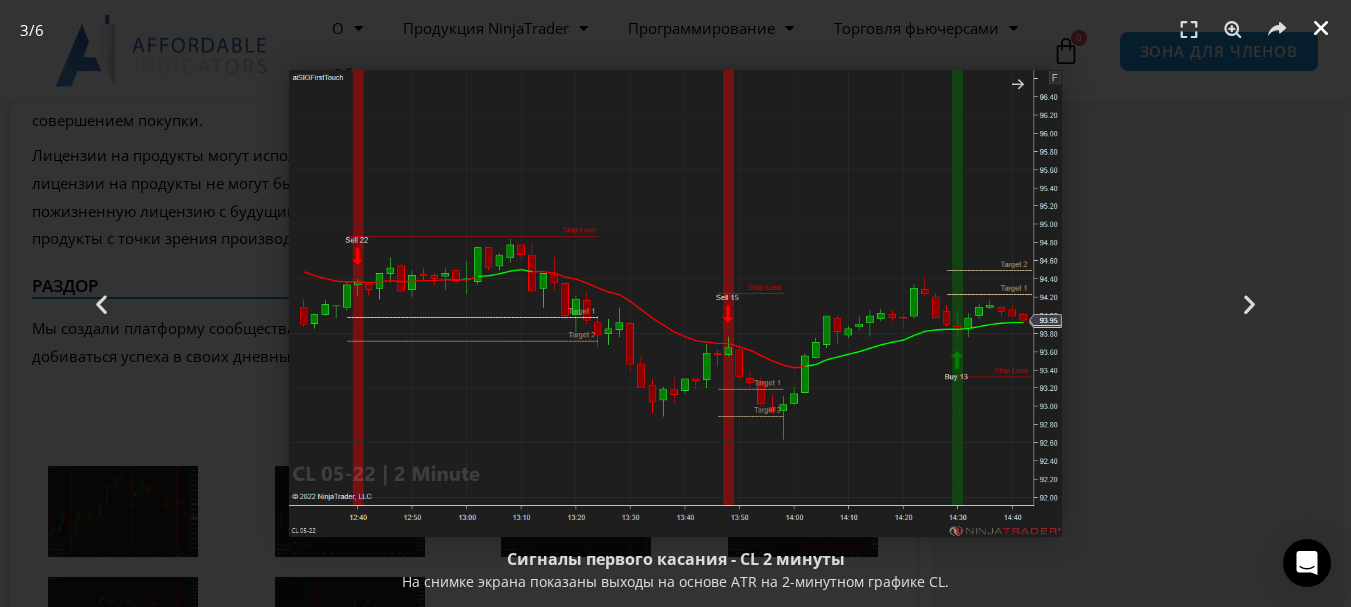 click at bounding box center [1321, 28] 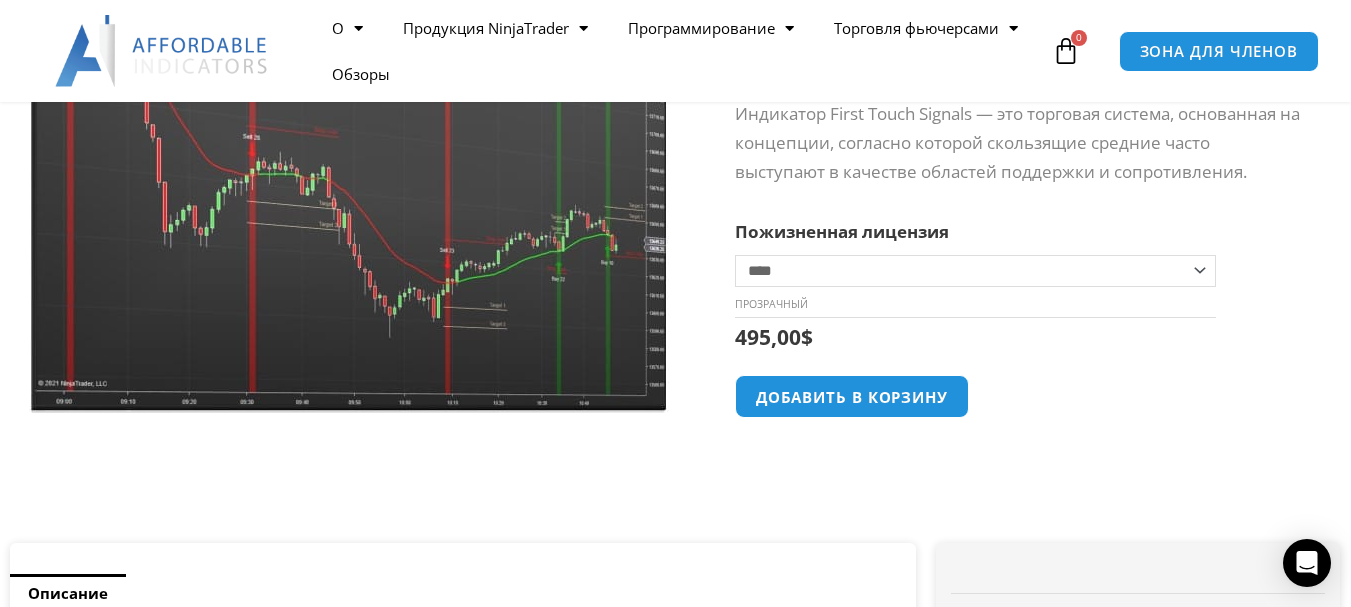 scroll, scrollTop: 200, scrollLeft: 0, axis: vertical 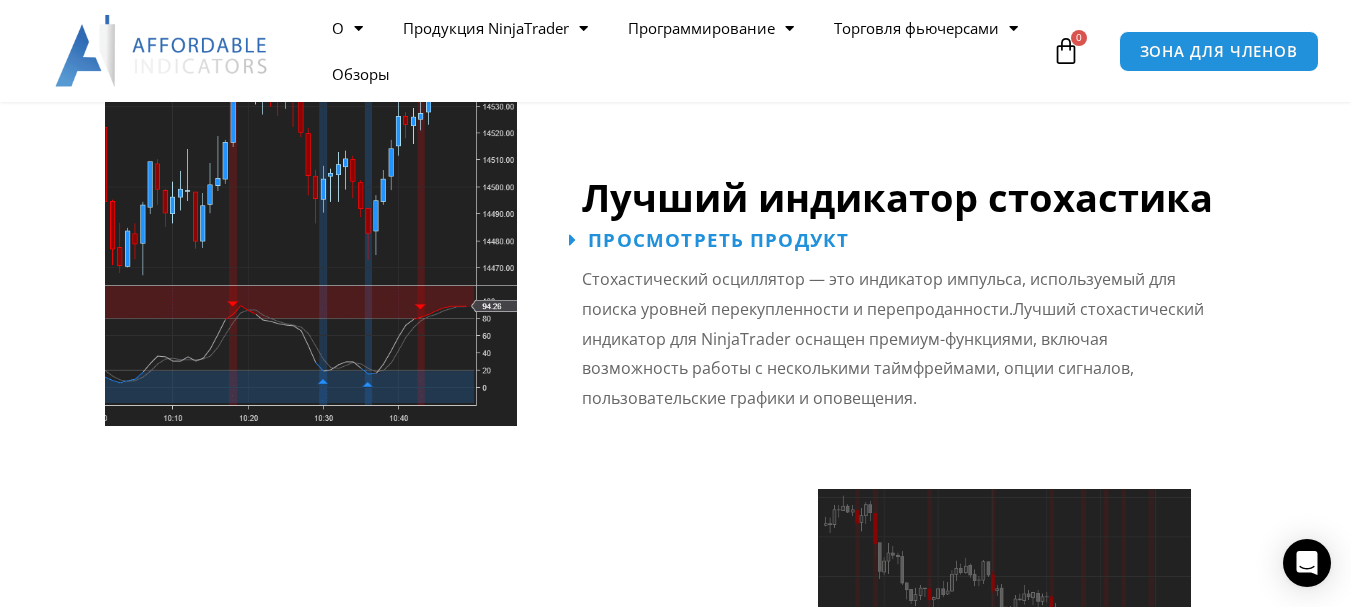 click on "Просмотреть продукт" at bounding box center [718, 239] 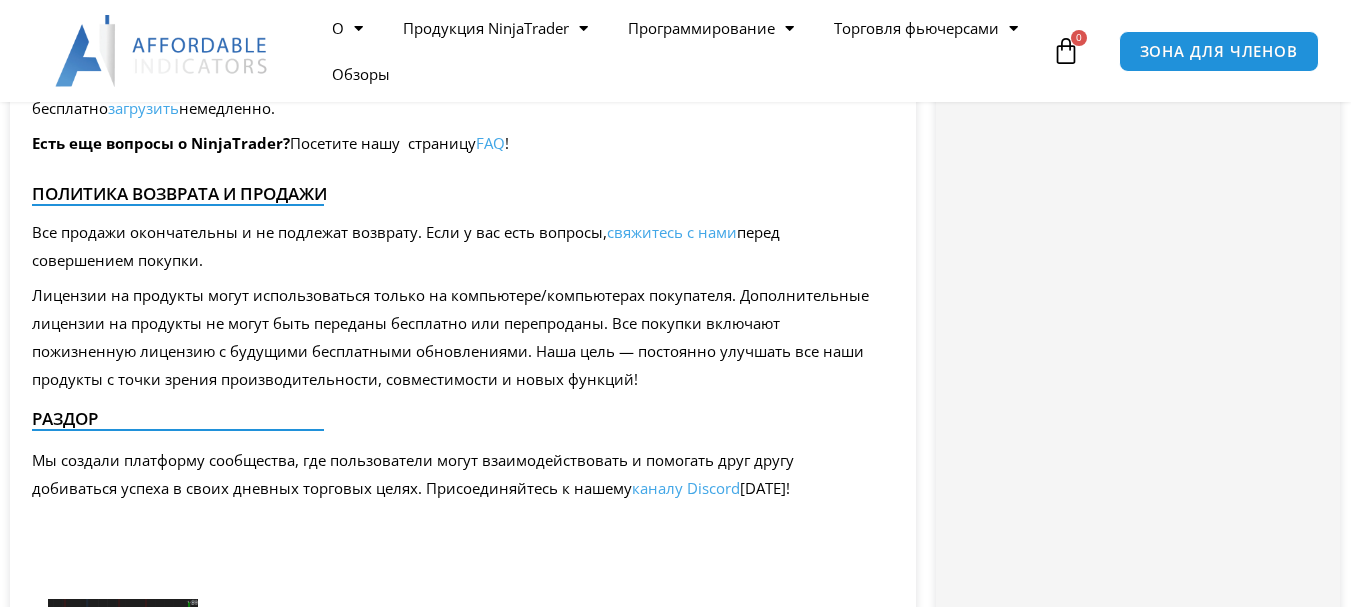 scroll, scrollTop: 0, scrollLeft: 0, axis: both 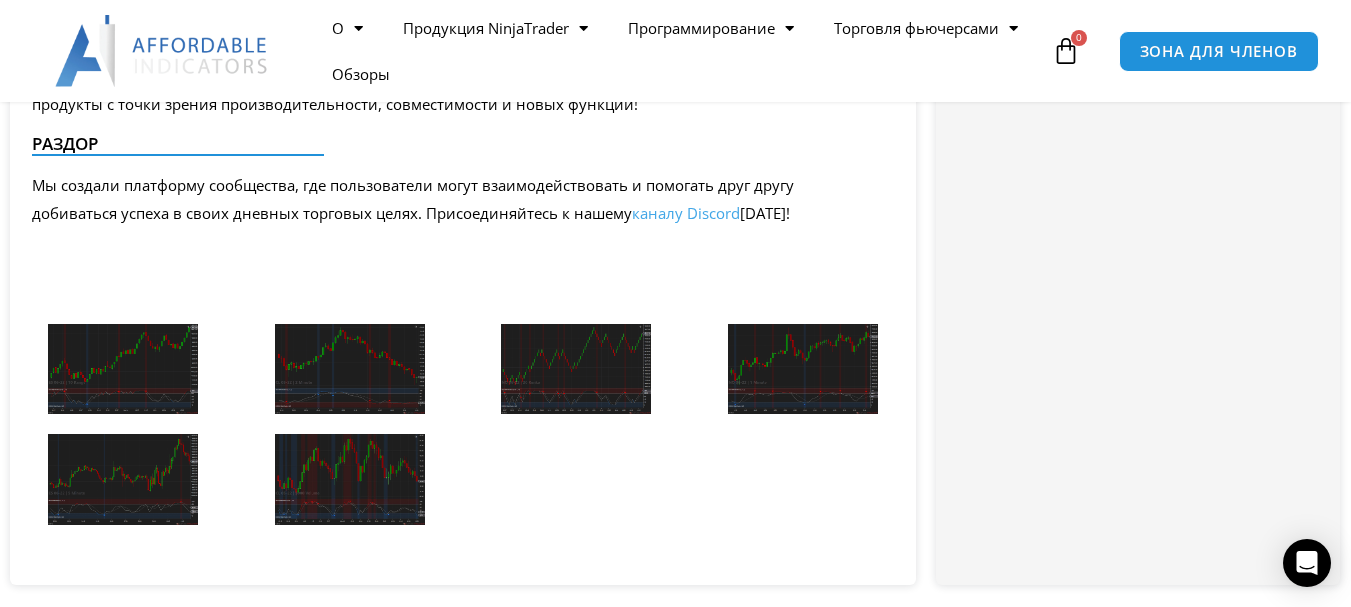 click at bounding box center (123, 369) 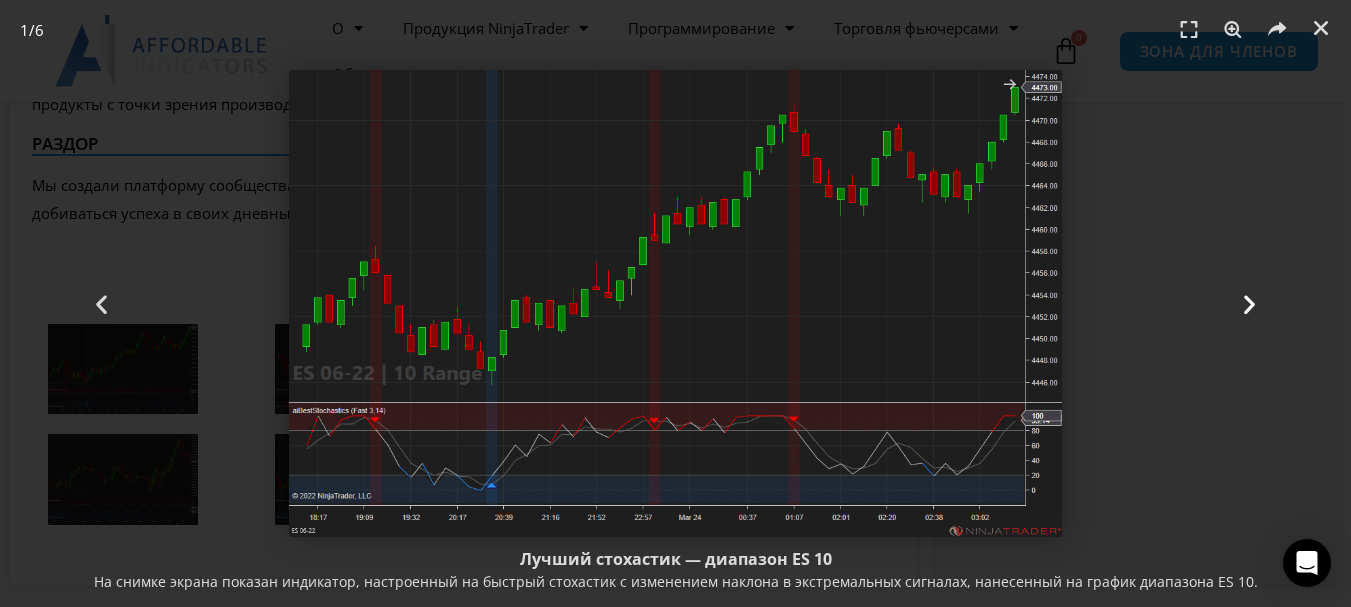 click at bounding box center [1249, 303] 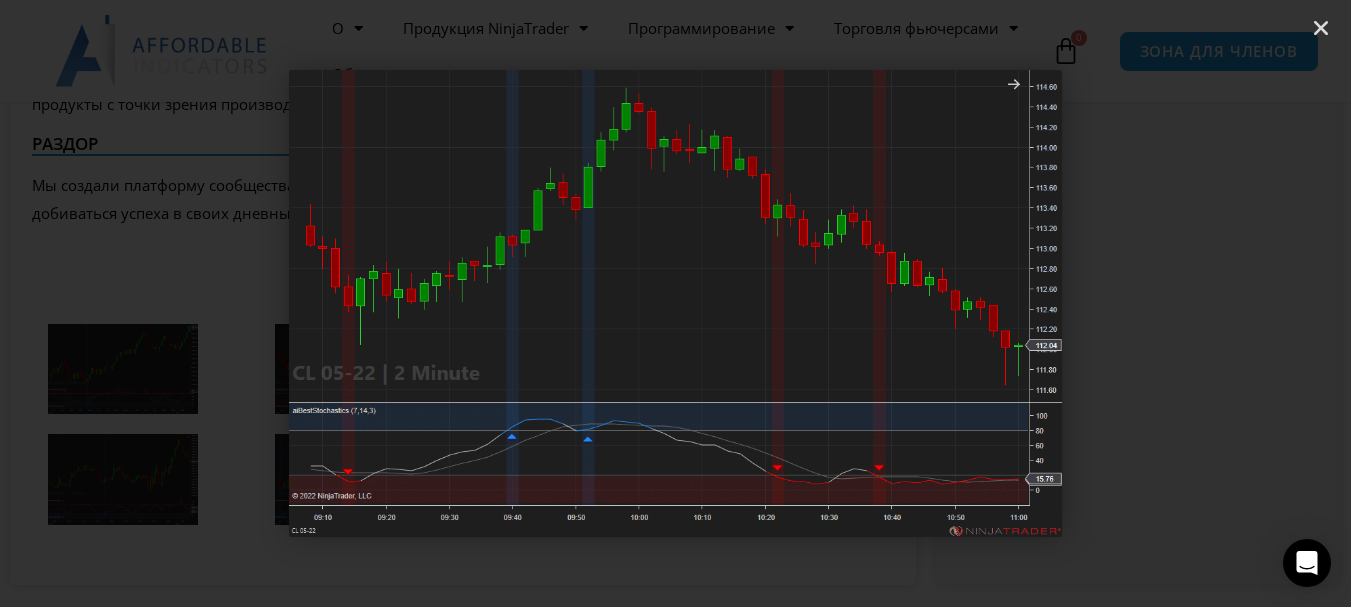 click at bounding box center [1249, 303] 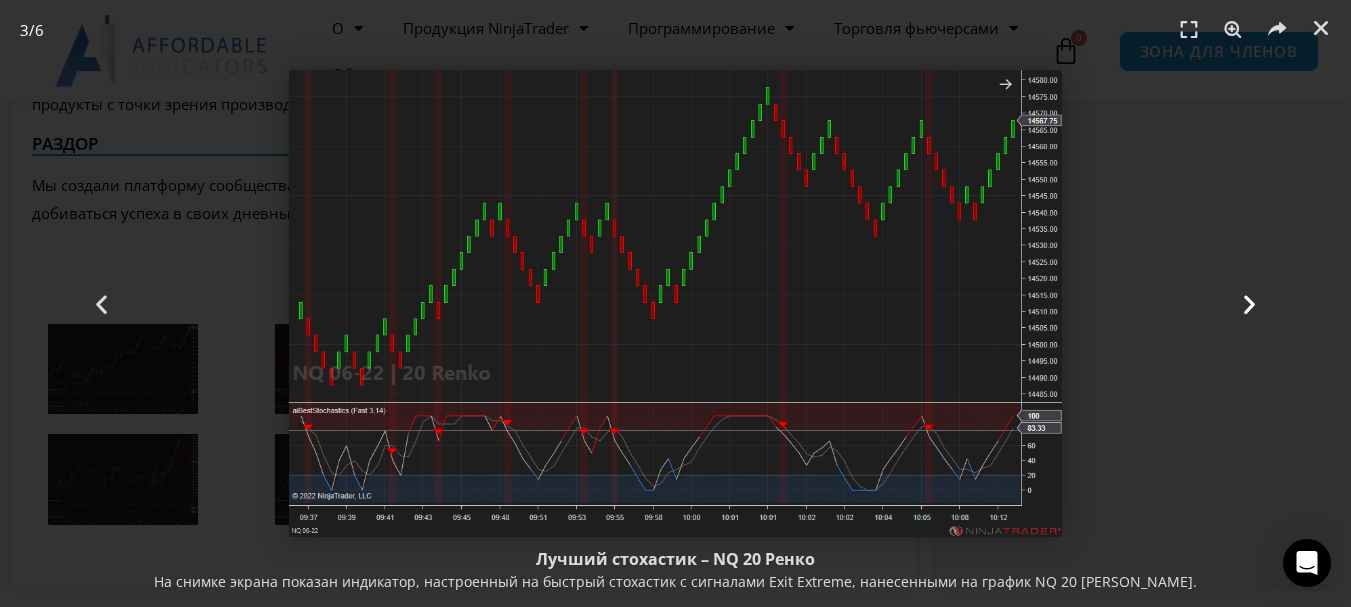 click at bounding box center (1249, 303) 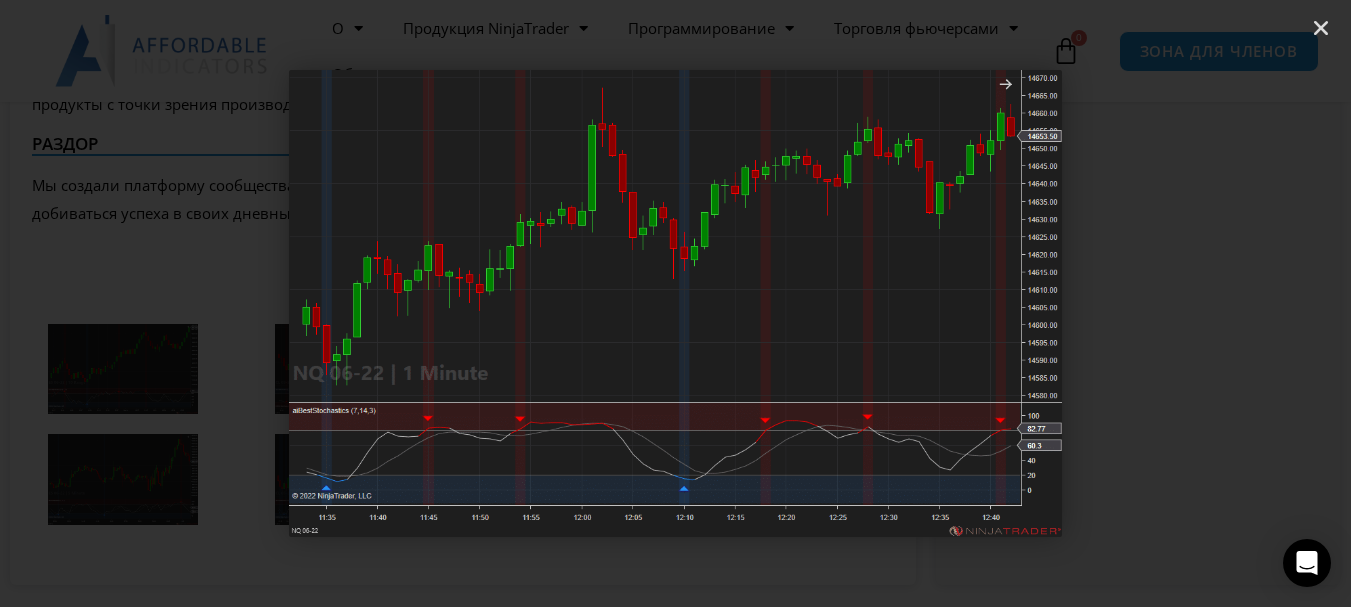 click at bounding box center [1249, 303] 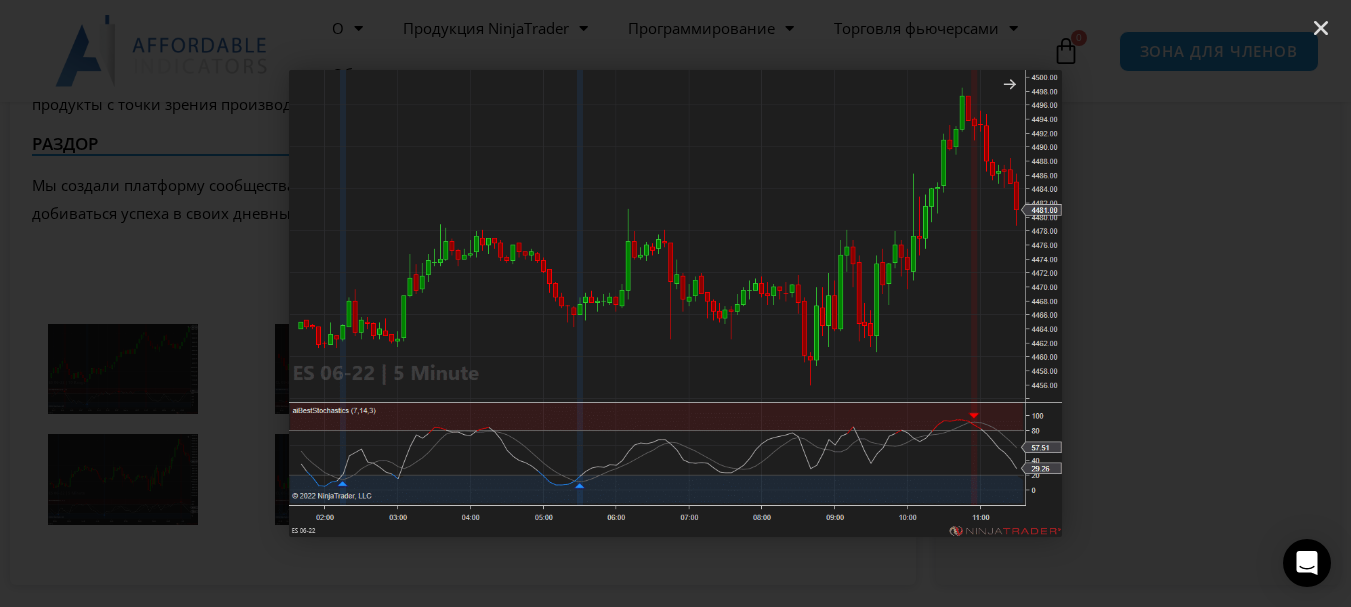 click at bounding box center (1249, 303) 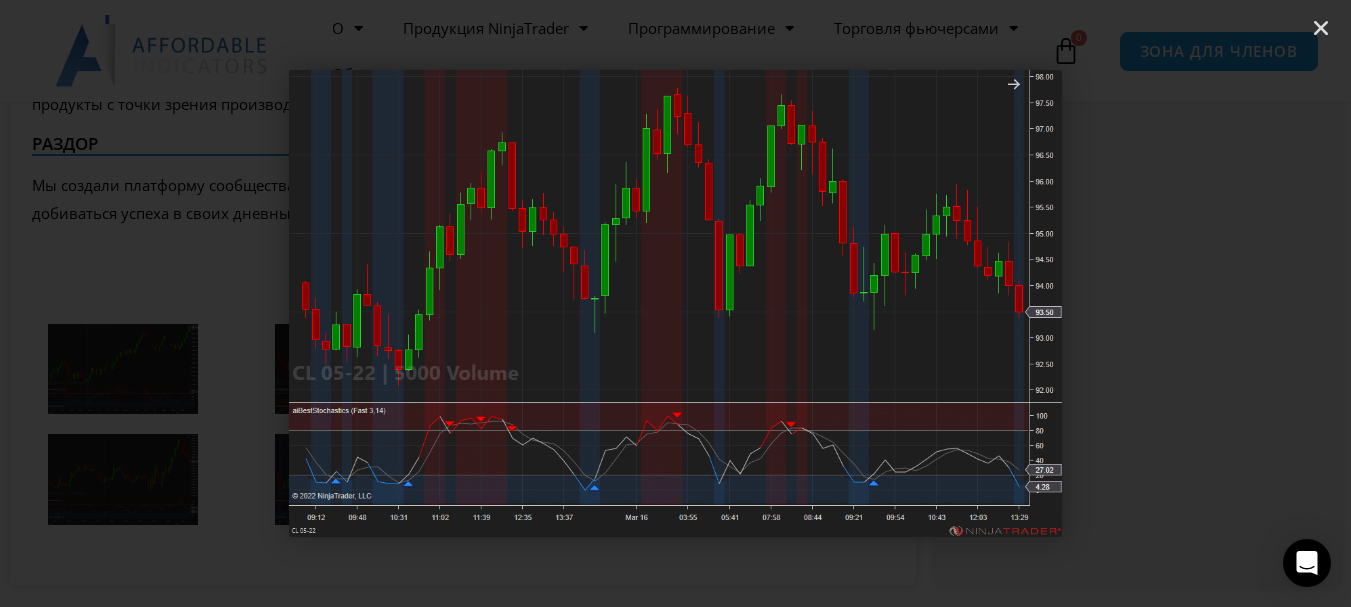 click at bounding box center [1249, 303] 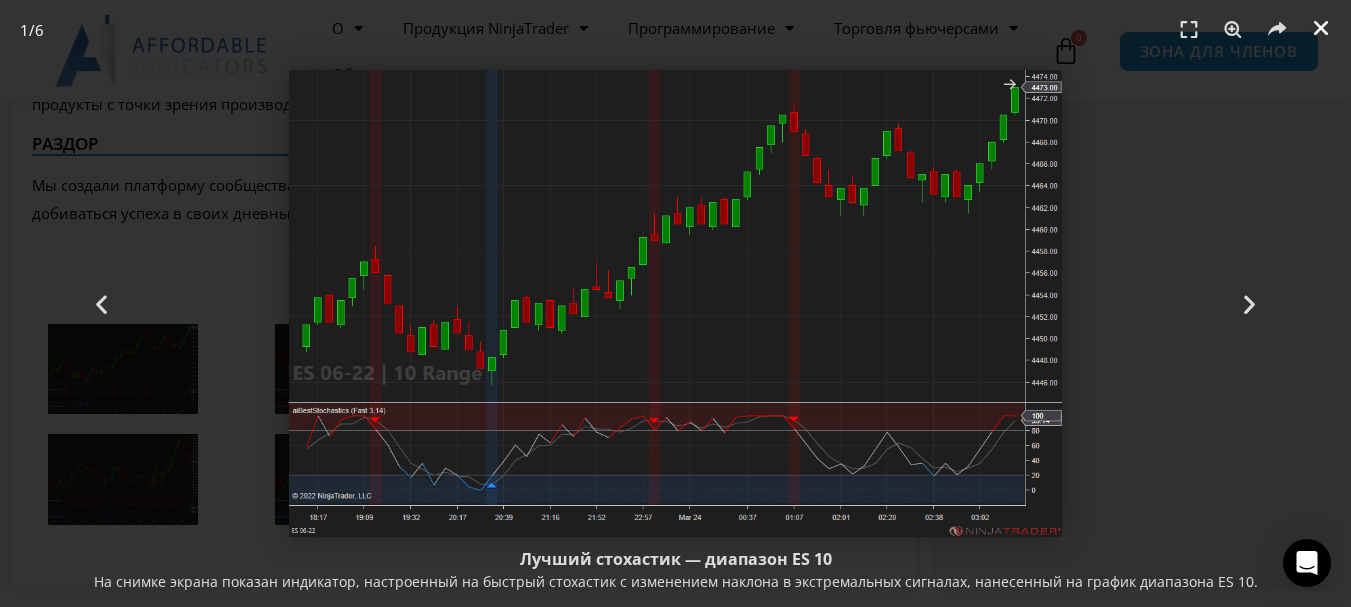 click at bounding box center (1321, 28) 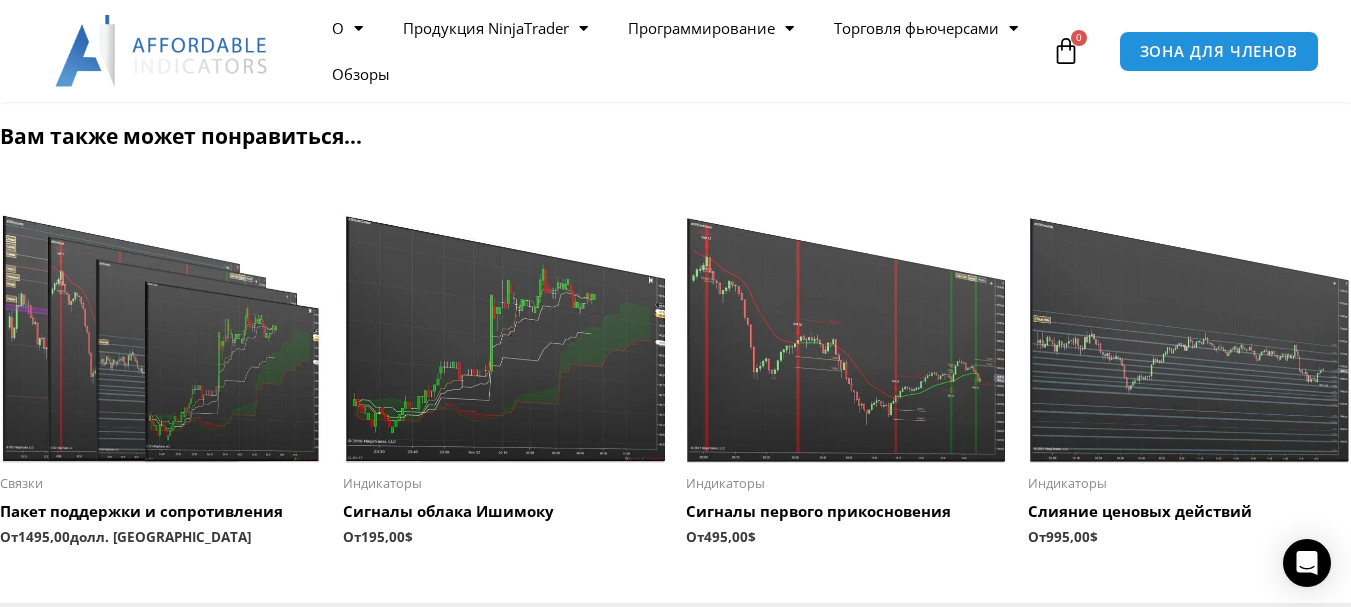 scroll, scrollTop: 3400, scrollLeft: 0, axis: vertical 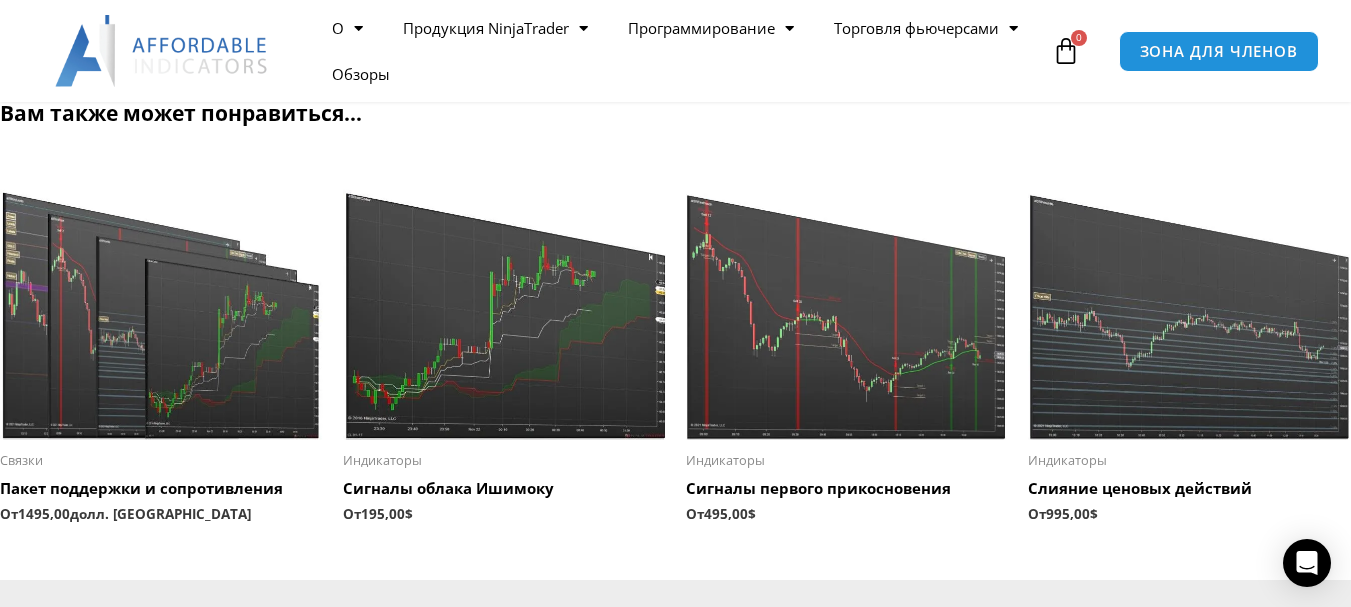 click at bounding box center [1189, 301] 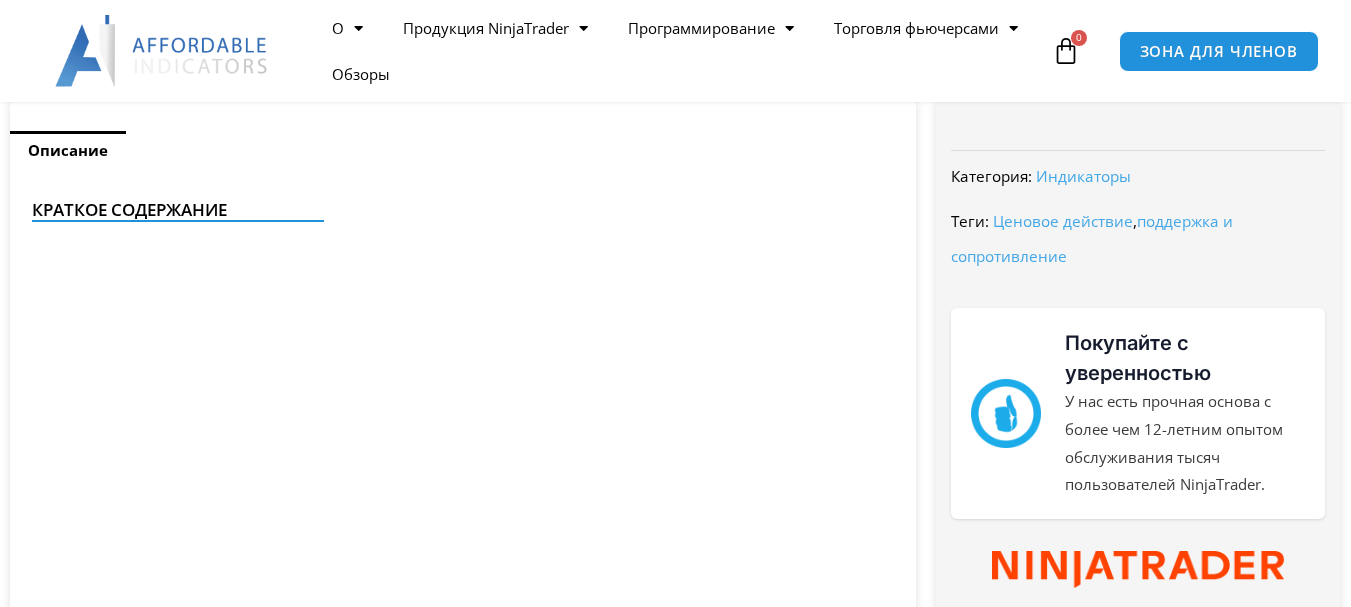 scroll, scrollTop: 1000, scrollLeft: 0, axis: vertical 